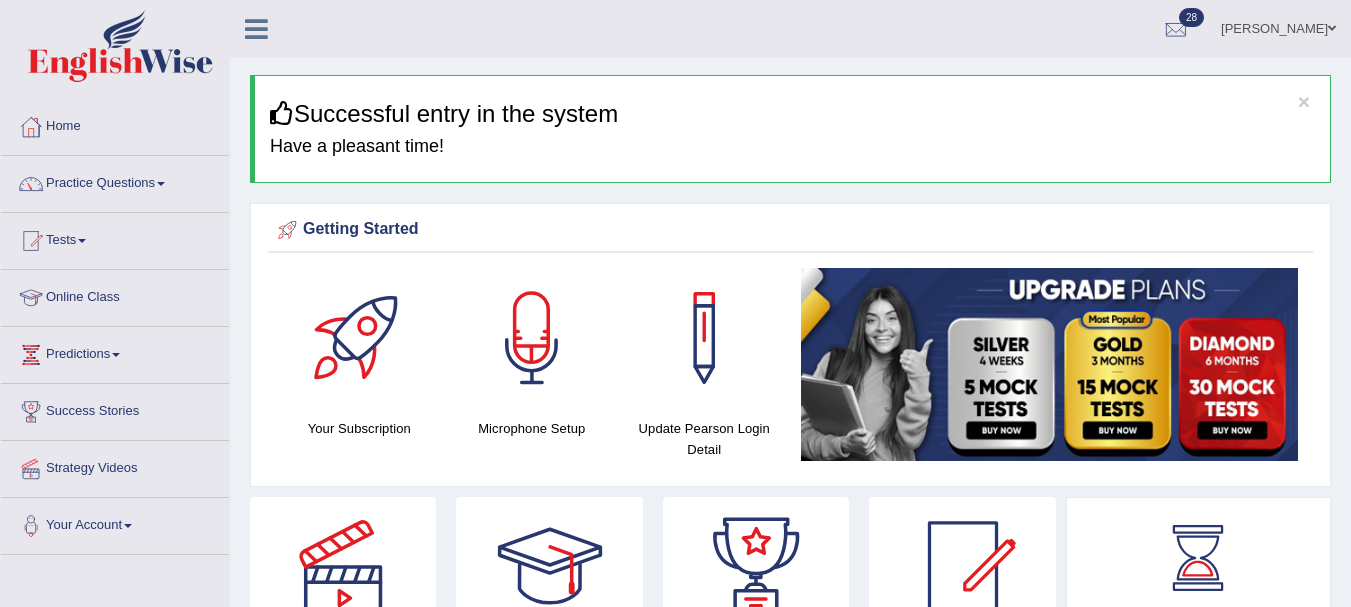 scroll, scrollTop: 0, scrollLeft: 0, axis: both 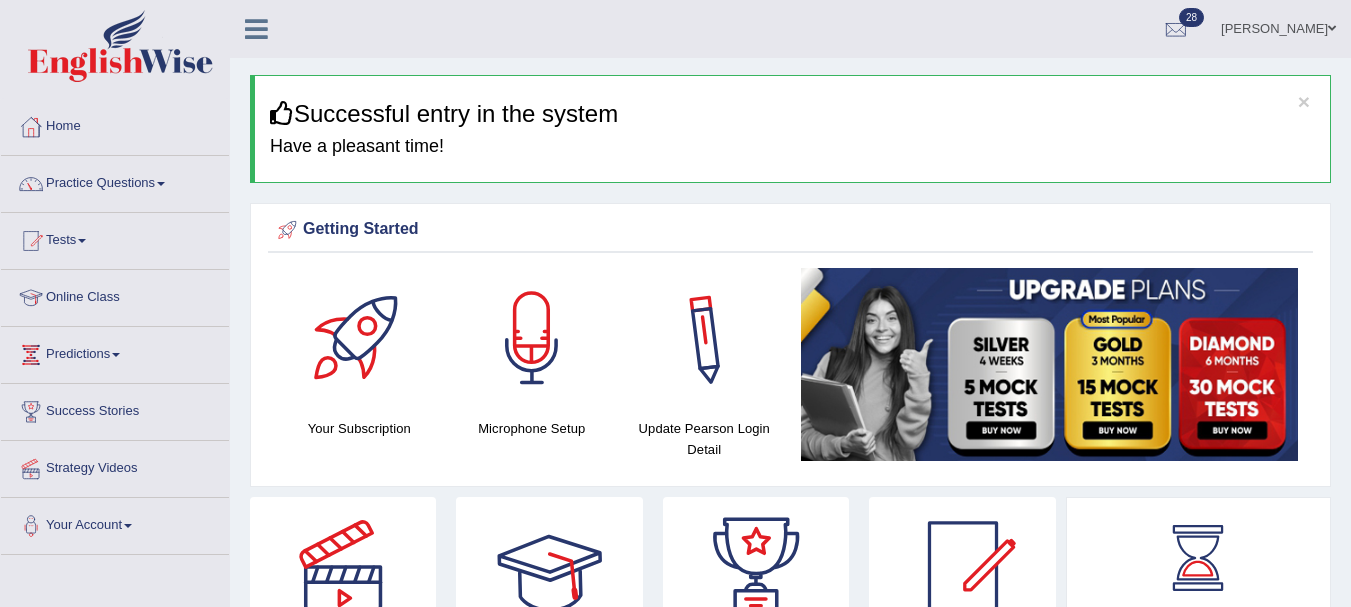 drag, startPoint x: 0, startPoint y: 0, endPoint x: 427, endPoint y: 646, distance: 774.3675 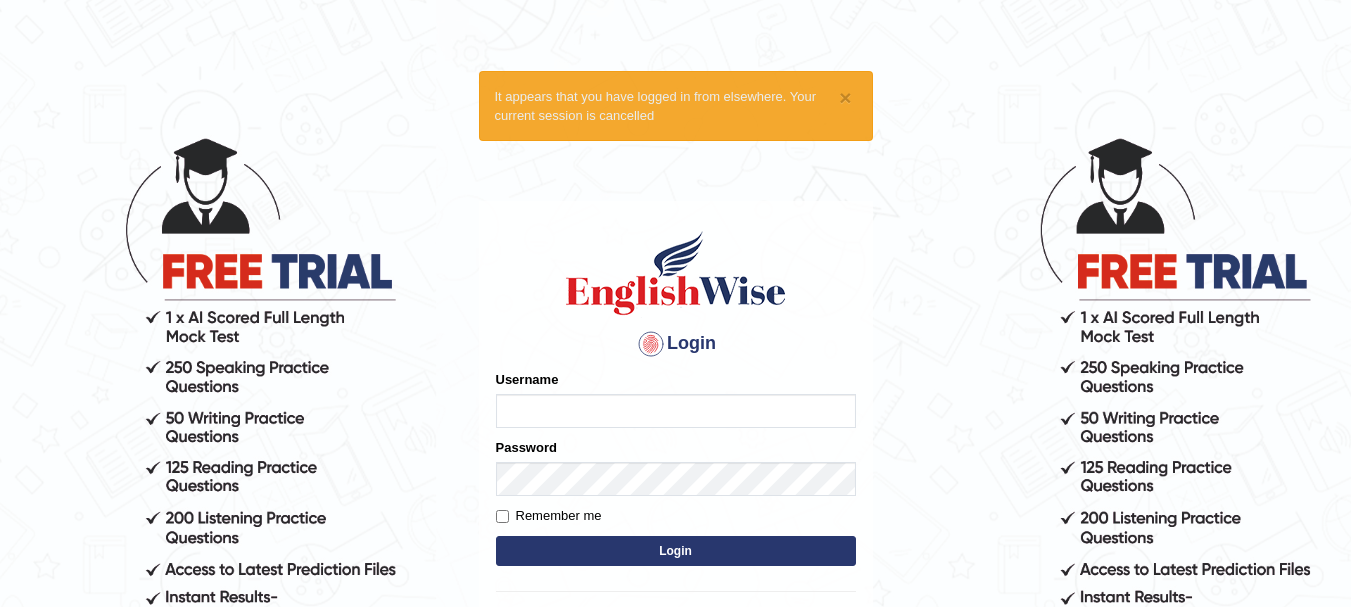 scroll, scrollTop: 0, scrollLeft: 0, axis: both 